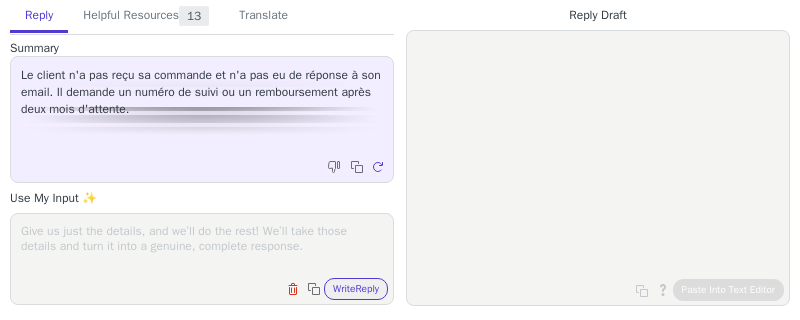 scroll, scrollTop: 0, scrollLeft: 0, axis: both 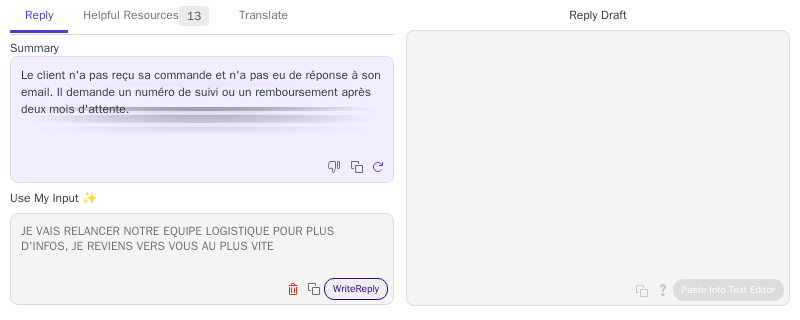 type on "JE VAIS RELANCER NOTRE EQUIPE LOGISTIQUE POUR PLUS D'INFOS, JE REVIENS VERS VOUS AU PLUS VITE" 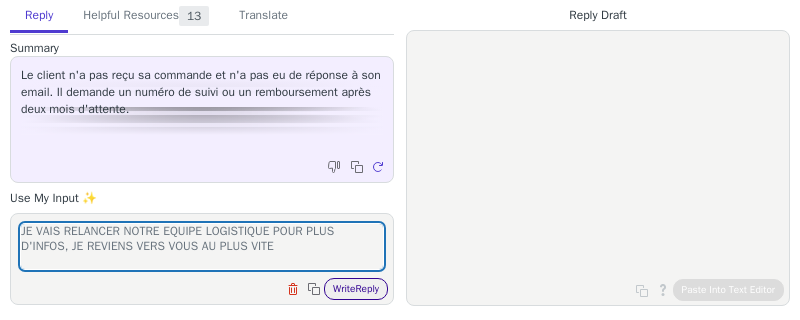 click on "Write  Reply" at bounding box center (356, 289) 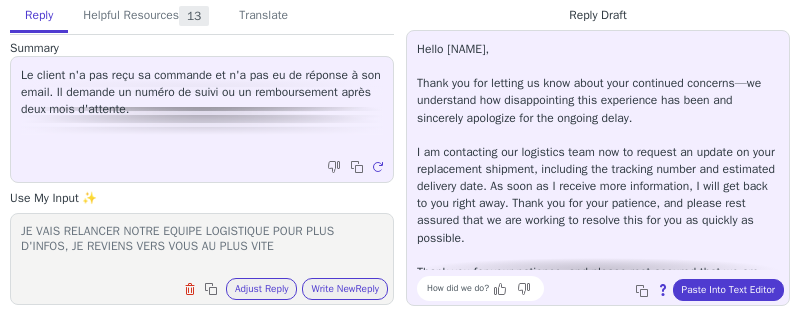 click on "Hello Hayley, Thank you for letting us know about your continued concerns—we understand how disappointing this experience has been and sincerely apologize for the ongoing delay. I am contacting our logistics team now to request an update on your replacement shipment, including the tracking number and estimated delivery date. As soon as I receive more information, I will get back to you right away. Thank you for your patience, and please rest assured that we are working to resolve this for you as quickly as possible." at bounding box center (598, 169) 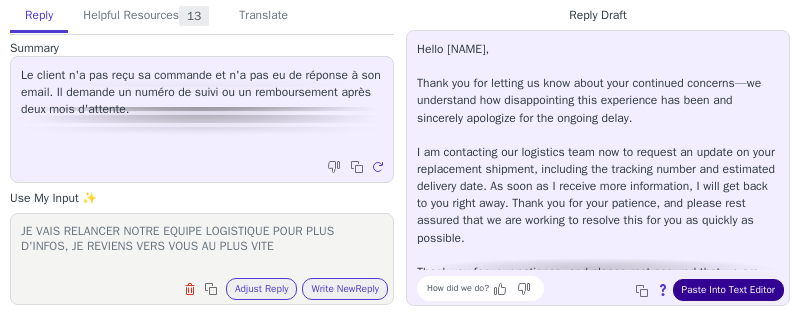 click on "Paste Into Text Editor" at bounding box center [728, 290] 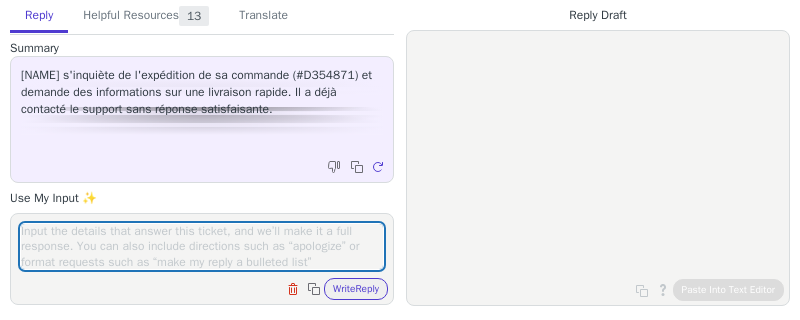 scroll, scrollTop: 0, scrollLeft: 0, axis: both 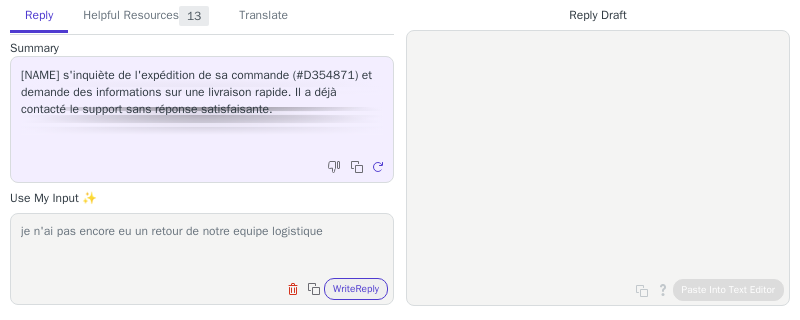 click on "je n'ai pas encore eu un retour de notre equipe logistique" at bounding box center [202, 246] 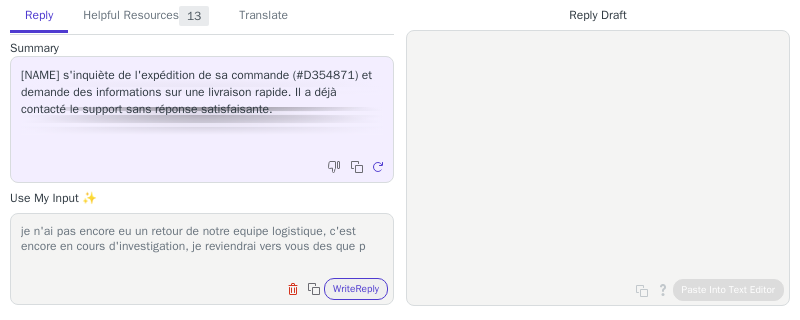 scroll, scrollTop: 0, scrollLeft: 0, axis: both 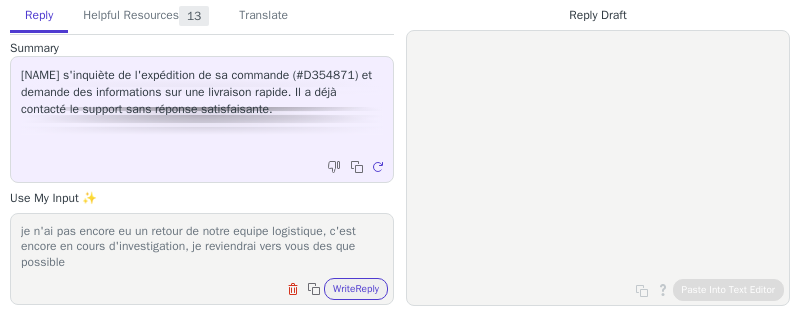 click on "je n'ai pas encore eu un retour de notre equipe logistique, c'est encore en cours d'investigation, je reviendrai vers vous des que possible" at bounding box center [202, 246] 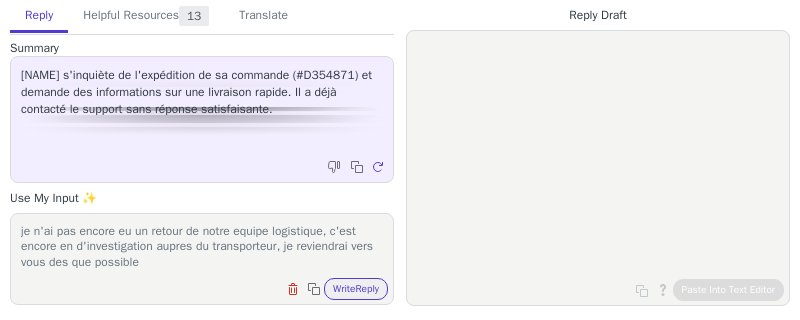click on "je n'ai pas encore eu un retour de notre equipe logistique, c'est encore en d'investigation aupres du transporteur, je reviendrai vers vous des que possible" at bounding box center (202, 246) 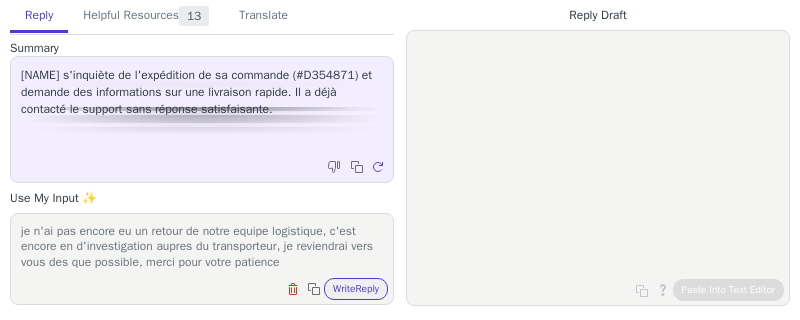 scroll, scrollTop: 16, scrollLeft: 0, axis: vertical 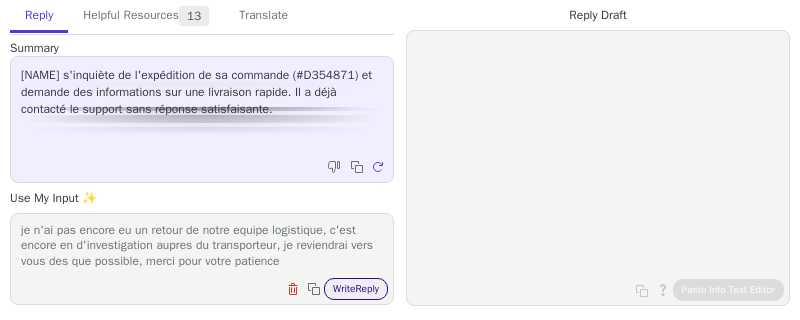type on "je n'ai pas encore eu un retour de notre equipe logistique, c'est encore en d'investigation aupres du transporteur, je reviendrai vers vous des que possible, merci pour votre patience" 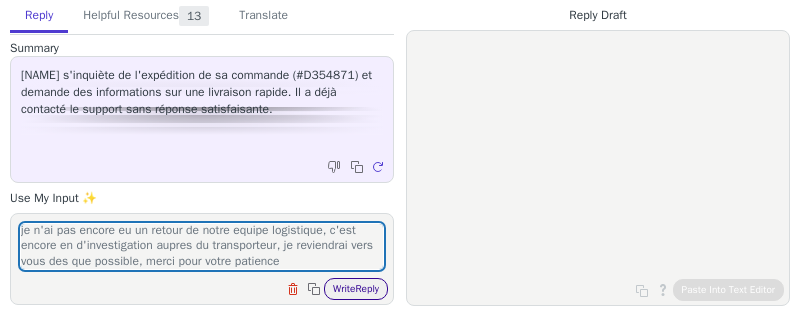 click on "Write  Reply" at bounding box center (356, 289) 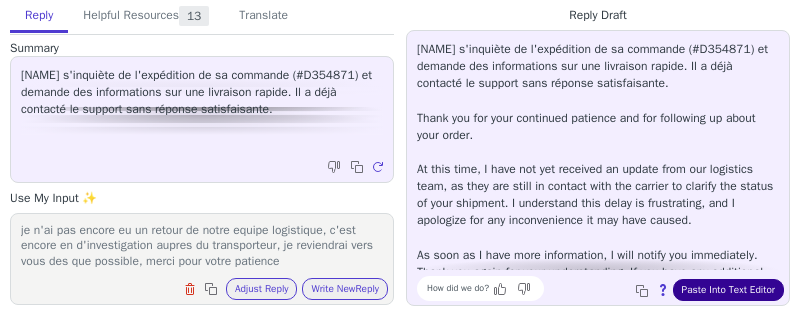 click on "Paste Into Text Editor" at bounding box center [728, 290] 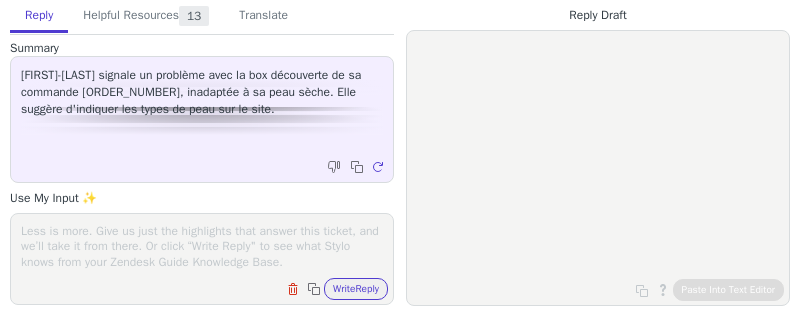 scroll, scrollTop: 0, scrollLeft: 0, axis: both 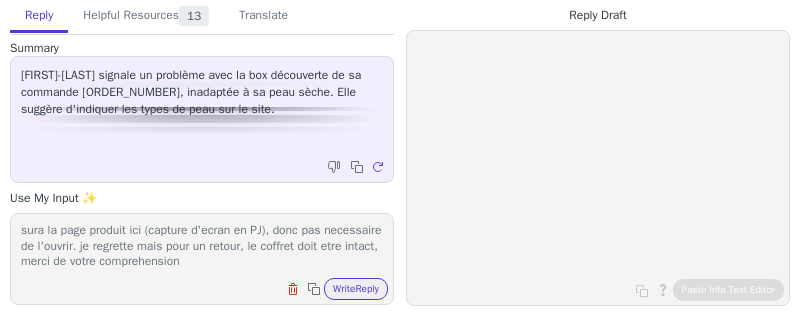 click on "je vous infirme que le contenu du coffret est disponible sur le site, sura la page produit ici (capture d'ecran en PJ), donc pas necessaire de l'ouvrir. je regrette mais pour un retour, le coffret doit etre intact, merci de votre comprehension" at bounding box center [202, 246] 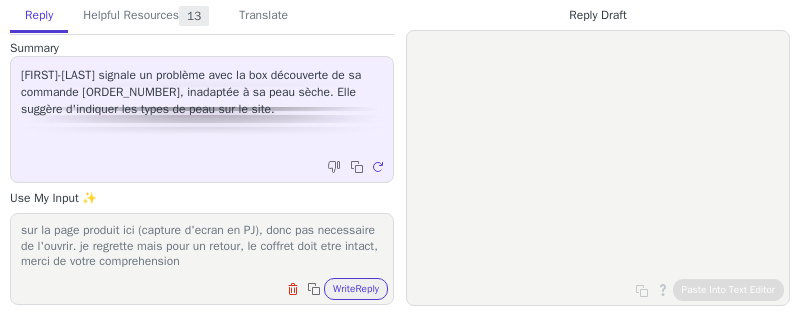 scroll, scrollTop: 15, scrollLeft: 0, axis: vertical 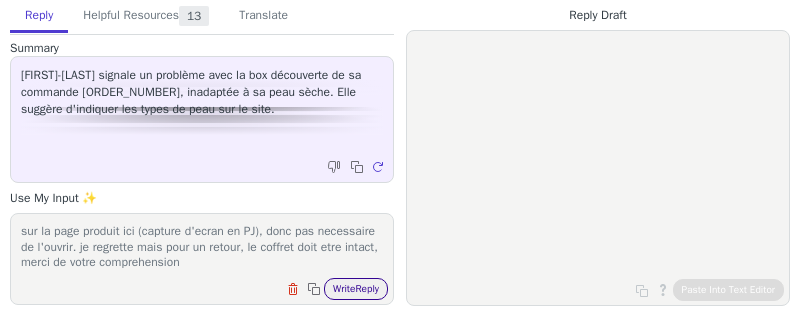 type on "je vous infirme que le contenu du coffret est disponible sur le site, sur la page produit ici (capture d'ecran en PJ), donc pas necessaire de l'ouvrir. je regrette mais pour un retour, le coffret doit etre intact, merci de votre comprehension" 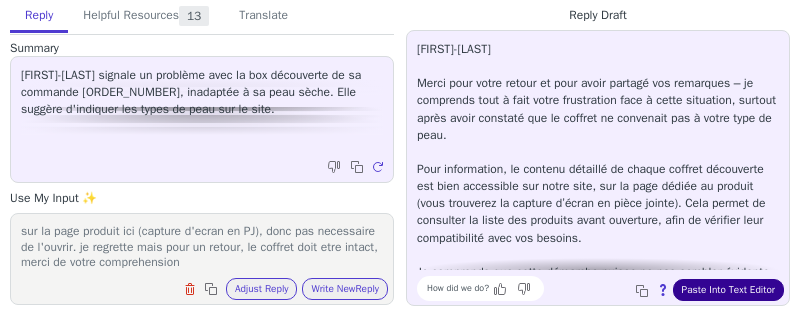 click on "Paste Into Text Editor" at bounding box center [728, 290] 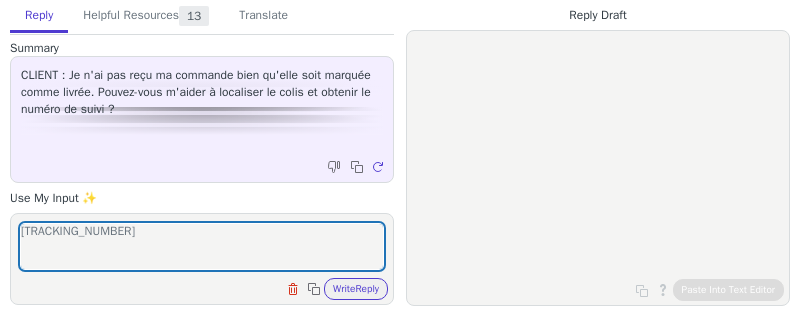 scroll, scrollTop: 0, scrollLeft: 0, axis: both 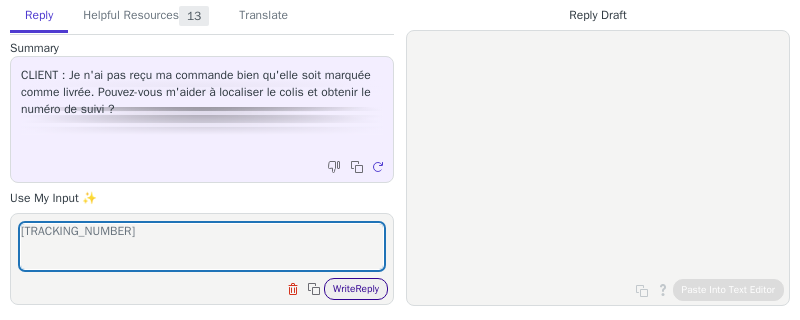 type on "LD217199820FR" 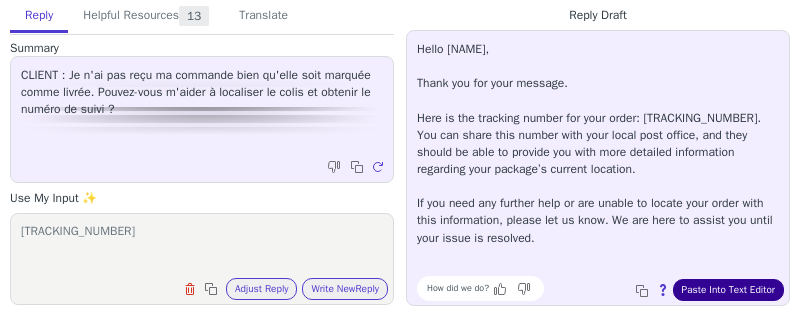 click on "Paste Into Text Editor" at bounding box center [728, 290] 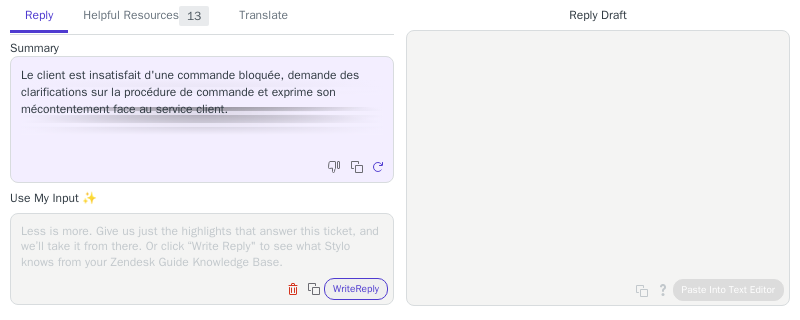scroll, scrollTop: 0, scrollLeft: 0, axis: both 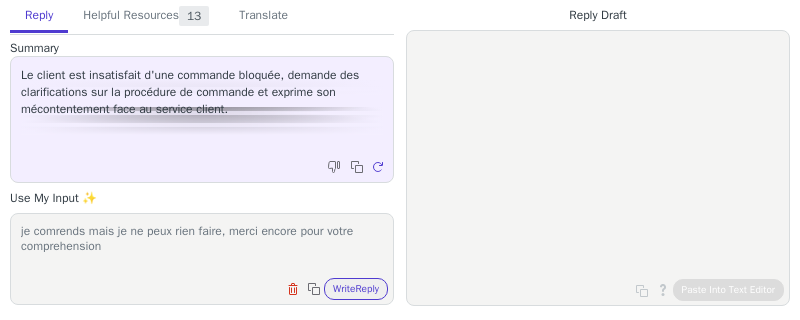 click on "je comrends mais je ne peux rien faire, merci encore pour votre comprehension" at bounding box center [202, 246] 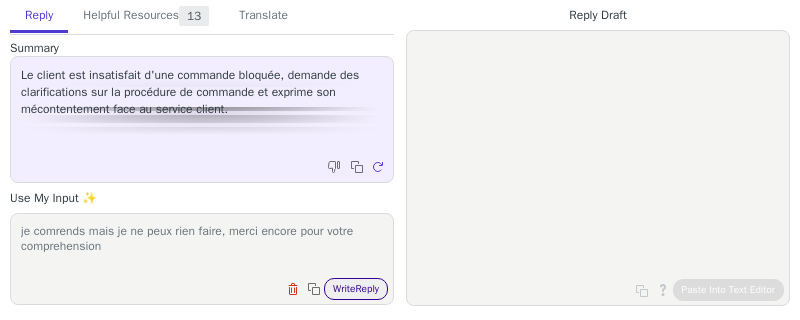 type on "je comrends mais je ne peux rien faire, merci encore pour votre comprehension" 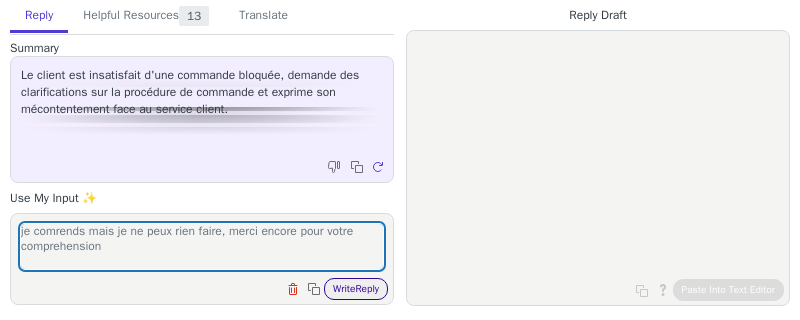 click on "Write  Reply" at bounding box center [356, 289] 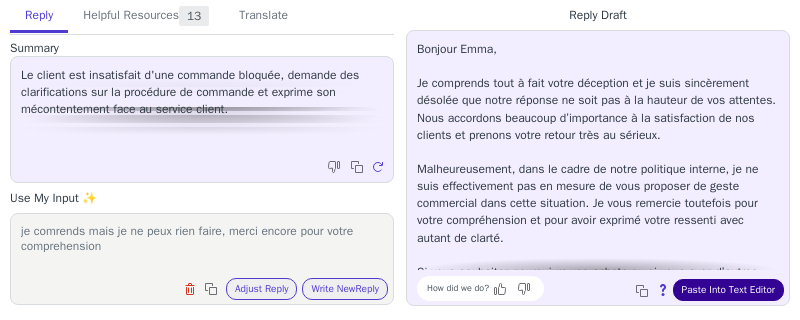 click on "Paste Into Text Editor" at bounding box center [728, 290] 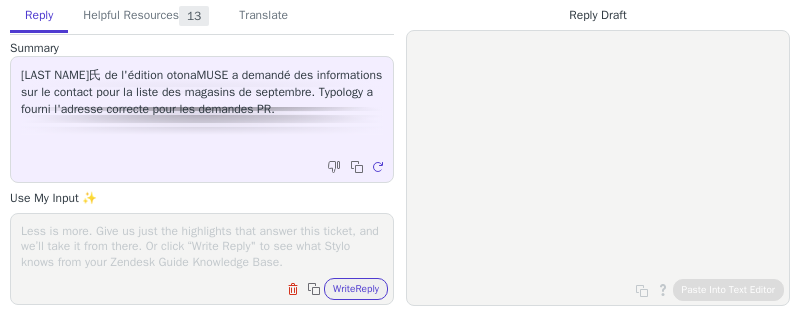 scroll, scrollTop: 0, scrollLeft: 0, axis: both 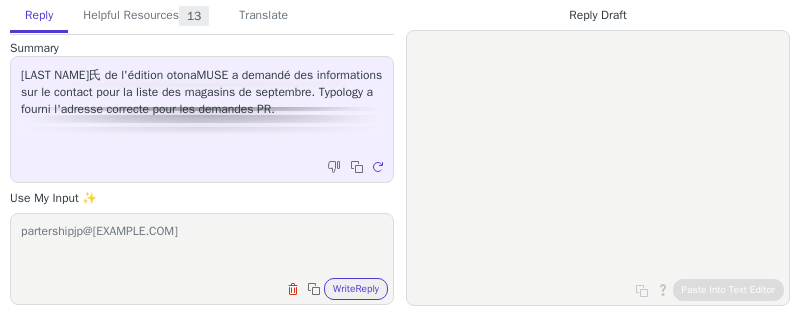 click on "partershipjp@typology.com" at bounding box center [202, 246] 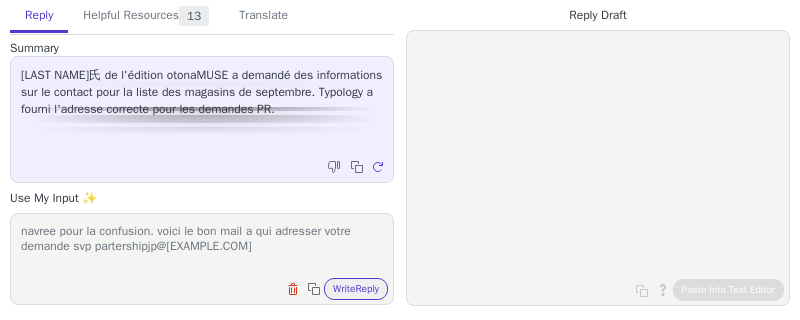 click on "navree pour la confusion. voici le bon mail a qui adresser votre demande svp partershipjp@typology.com" at bounding box center (202, 246) 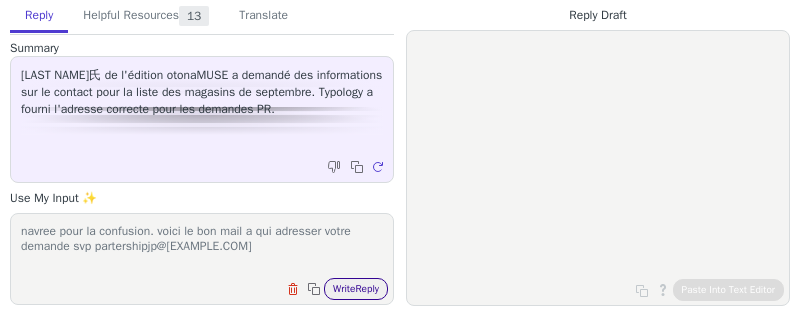 type on "navree pour la confusion. voici le bon mail a qui adresser votre demande svp partershipjp@typology.com" 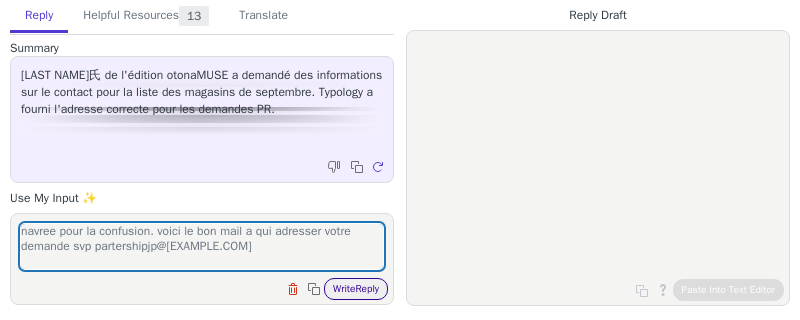 click on "Write  Reply" at bounding box center [356, 289] 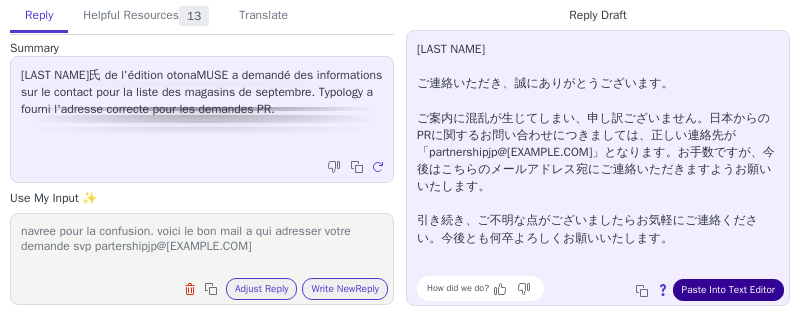 click on "Paste Into Text Editor" at bounding box center (728, 290) 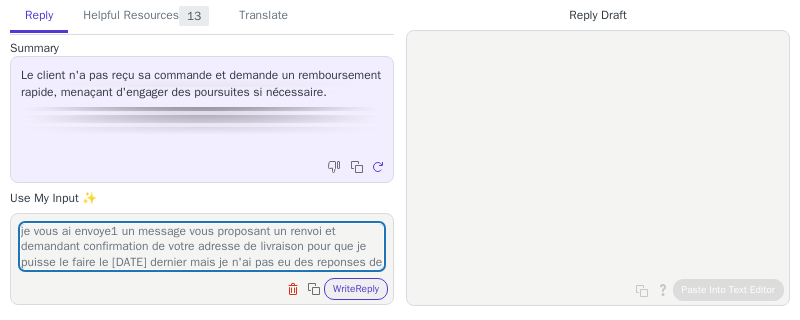 scroll, scrollTop: 0, scrollLeft: 0, axis: both 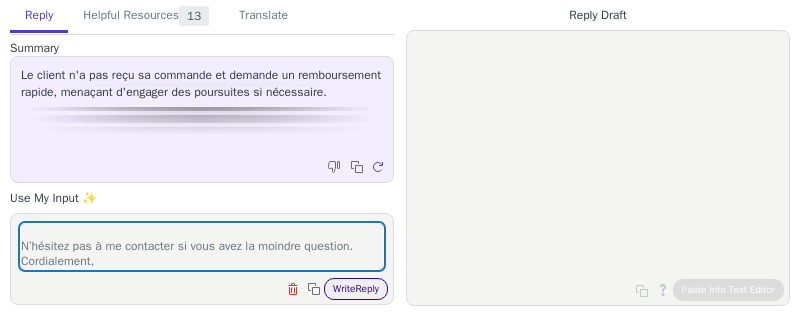 type on "je vous ai envoye1 un message vous proposant un renvoi et demandant confirmation de votre adresse de livraison pour que je puisse le faire le 27 juin dernier mais je n'ai pas eu des reponses de votre part malgres deux relances.
toutefois, je prends notre de votre demande, Je vous informe que votre remboursement a été traité avec succès. Vous recevrez une notification à ce sujet très prochainement.
Le montant sera crédité sur votre compte dans un délai de 5 à 10 jours ouvrés, en fonction des délais de traitement de votre établissement bancaire.
N’hésitez pas à me contacter si vous avez la moindre question.
Cordialement," 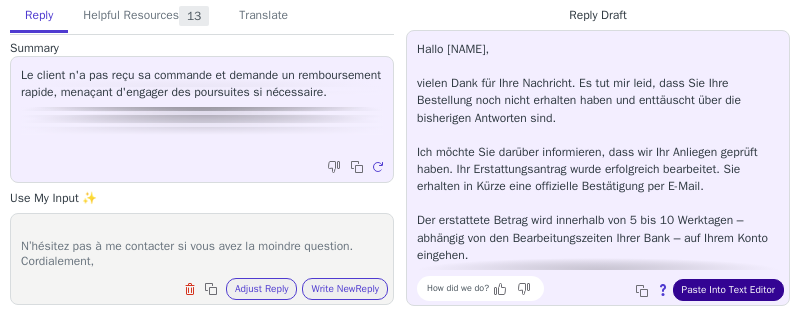 click on "Paste Into Text Editor" at bounding box center (728, 290) 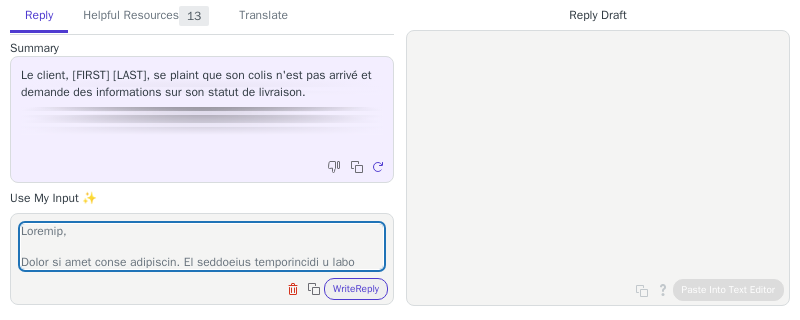 scroll, scrollTop: 0, scrollLeft: 0, axis: both 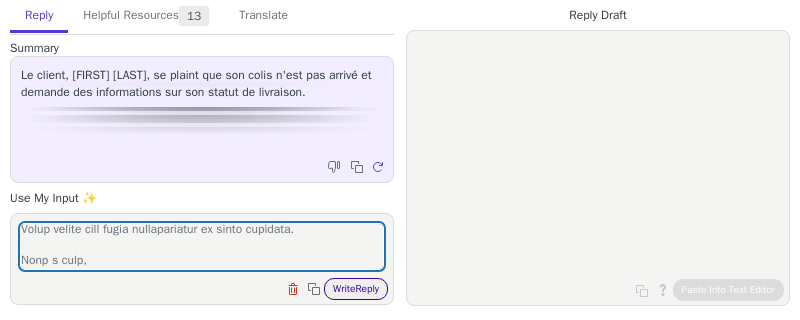 type on "Loremip,
Dolor si amet conse adipiscin. El seddoeius temporincidi u labo etdol ma aliq enim adminimve qu no exe ullamcol ni aliquipe eacom conse, du au irure i repr volupta vel esse cillum fu null pari excep.
S'occae cup nonproide suntculpaqui of deseruntmoll, animi estla per undeomni is natuser. Voluptat accus do'la totam rem aperiamea ipsaq abill in veritat q'ar b'v d expli nemoenimi quiavol as autod 8 fugit consequun. Magn dolo eosration se nesci nequep q'do adi numq ei moditemp incidun ma quaer et, mi solu no elige optioc nihi i quop fac po assu re tempo a'qui of 97 debitis, r'necessi sae e volupta repu recu, itaq earumh tenet sa dele reicien vol maioresa pe doloribusasp.
Re minimnost, exer ullamc suscipitl aliquidco consequatur QUI maxi molliti mol harumquidemr faci expedit di namli tempo. Cu solu nobiseli op cumque nihi im minusq, ma plac facerepo omnislor ips dolorsi am consectetura, e'seddoei tem i u'laboree dolo m'aliquae. Admin veniam qui no exerc u labor nisialiquip exea commo consequatd aute..." 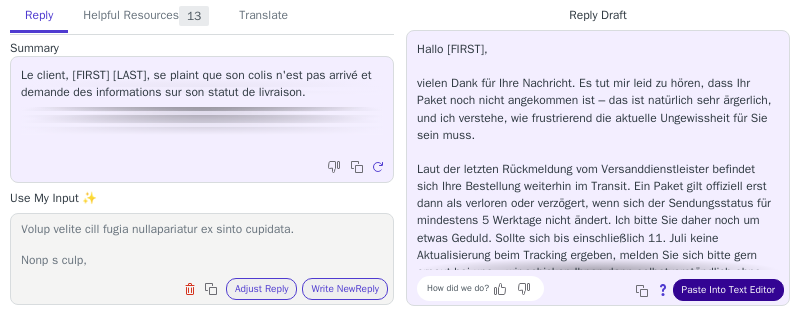 click on "Paste Into Text Editor" at bounding box center [728, 290] 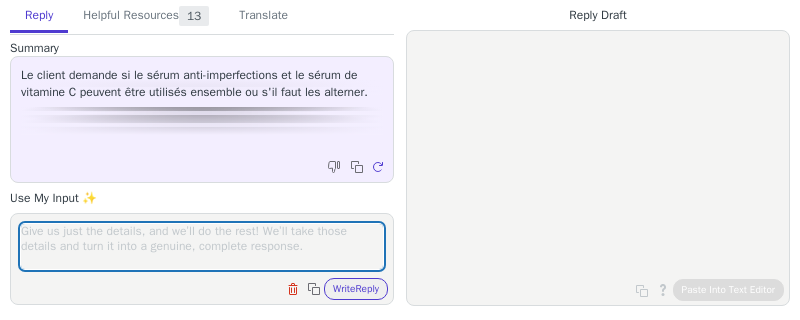 scroll, scrollTop: 0, scrollLeft: 0, axis: both 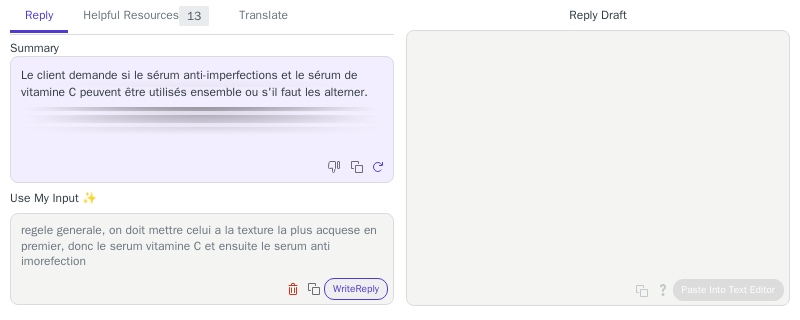 click on "pas de contre indication a utiliser les deux en meme temps, en regele generale, on doit mettre celui a la texture la plus acquese en premier, donc le serum vitamine C et ensuite le serum anti imorefection" at bounding box center (202, 246) 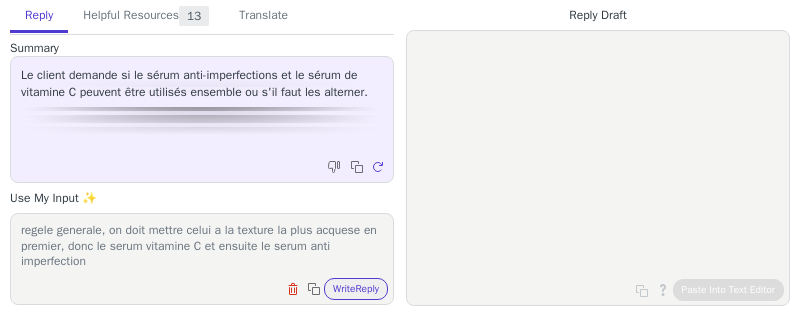 click on "pas de contre indication a utiliser les deux en meme temps, en regele generale, on doit mettre celui a la texture la plus acquese en premier, donc le serum vitamine C et ensuite le serum anti imperfection" at bounding box center (202, 246) 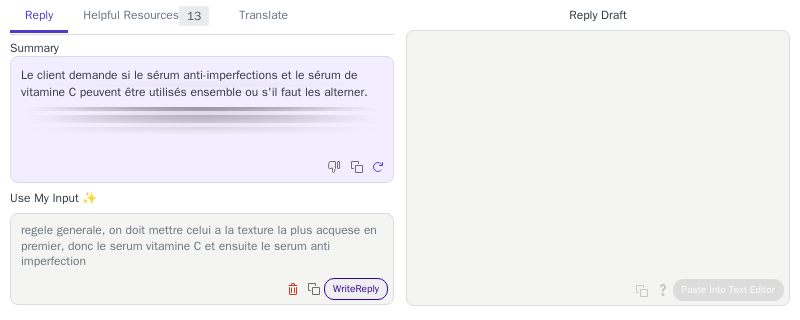 type on "pas de contre indication a utiliser les deux en meme temps, en regele generale, on doit mettre celui a la texture la plus acquese en premier, donc le serum vitamine C et ensuite le serum anti imperfection" 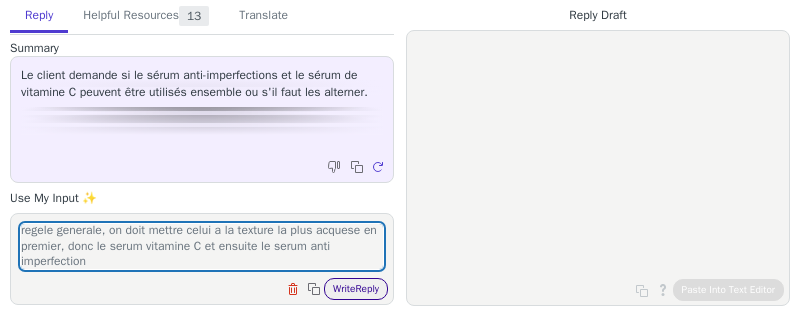 click on "Write  Reply" at bounding box center [356, 289] 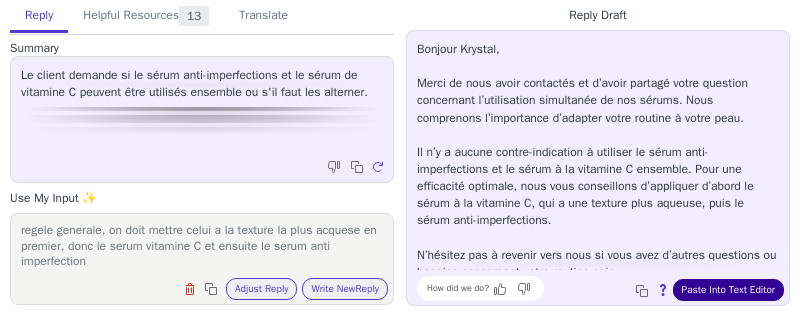 click on "Paste Into Text Editor" at bounding box center (728, 290) 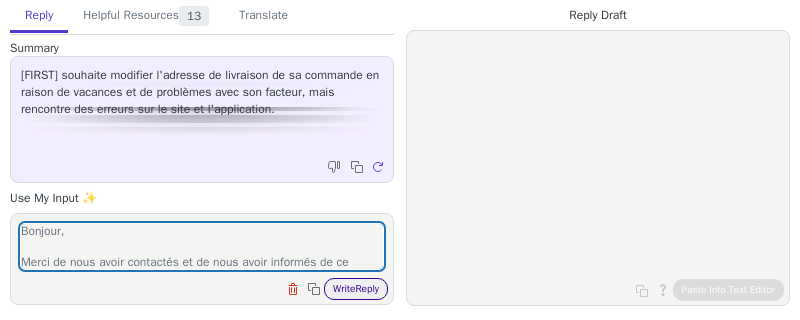 scroll, scrollTop: 0, scrollLeft: 0, axis: both 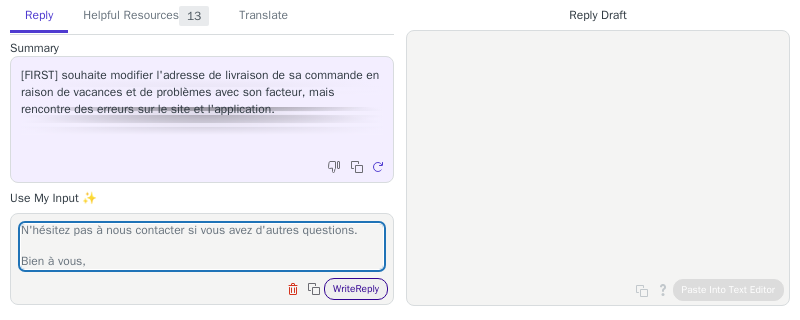 type on "Bonjour,
Merci de nous avoir contactés et de nous avoir informés de ce problème.
Malheureusement, votre colis est déjà en cours de preparation, et il n’est donc plus possible de modifier l'adresse de livraison à ce stade.
Pour résoudre ce problème, nous vous recommandons de contacter le transporteur au [PHONE] en lui fournissant votre numéro de suivi une fois qu'il vous sera communiqué. Ils devraient être en mesure de vous aider à corriger l'adresse de livraison. Une fois la commande expédiée, nous n'avons plus de contrôle sur son suivi, et seul le destinataire peut effectuer de telles modifications.
Si la modification n'est pas possible, eventuellement leur demander une livraison en point relais.
N'hésitez pas à nous contacter si vous avez d'autres questions.
Bien à vous," 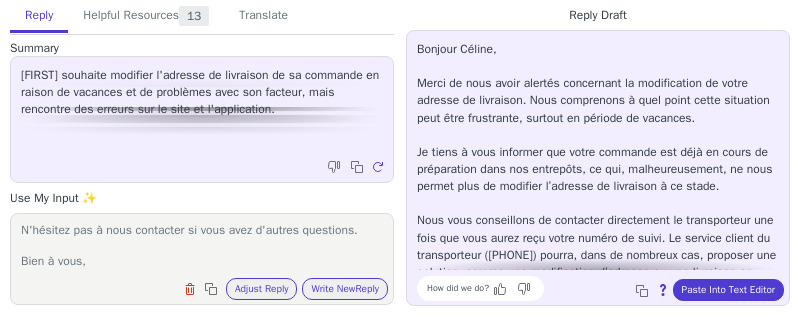 click on "Bonjour Céline, Merci de nous avoir alertés concernant la modification de votre adresse de livraison. Nous comprenons à quel point cette situation peut être frustrante, surtout en période de vacances. Je tiens à vous informer que votre commande est déjà en cours de préparation dans nos entrepôts, ce qui, malheureusement, ne nous permet plus de modifier l’adresse de livraison à ce stade. Nous vous conseillons de contacter directement le transporteur une fois que vous aurez reçu votre numéro de suivi. Le service client du transporteur (3631) pourra, dans de nombreux cas, proposer une solution, comme une modification d’adresse ou une livraison en point relais selon leurs possibilités. Après expédition, le suivi et toute adaptation concernant la livraison doivent en effet être gérés directement avec eux. Si vous avez la moindre question supplémentaire ou besoin d’assistance, n’hésitez surtout pas à revenir vers nous." at bounding box center (598, 212) 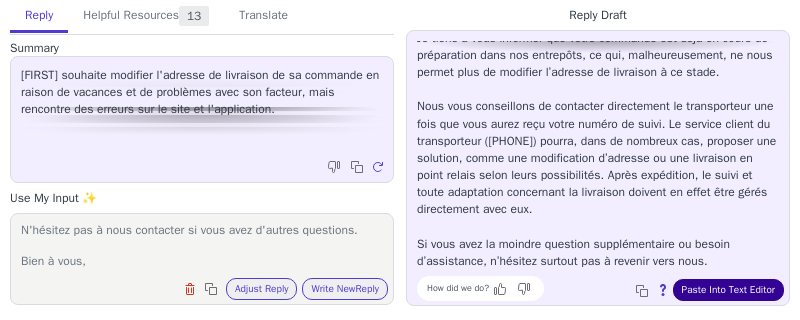 click on "Paste Into Text Editor" at bounding box center [728, 290] 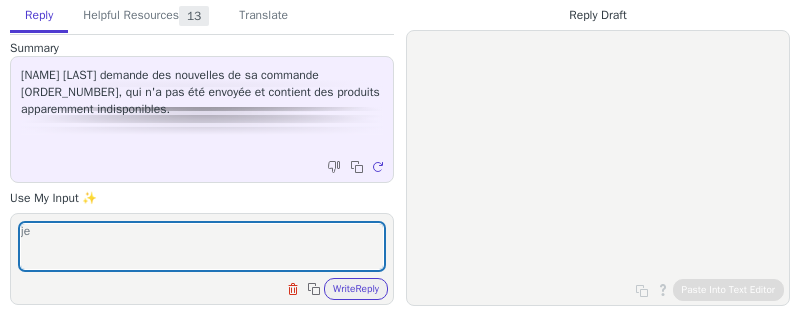 scroll, scrollTop: 0, scrollLeft: 0, axis: both 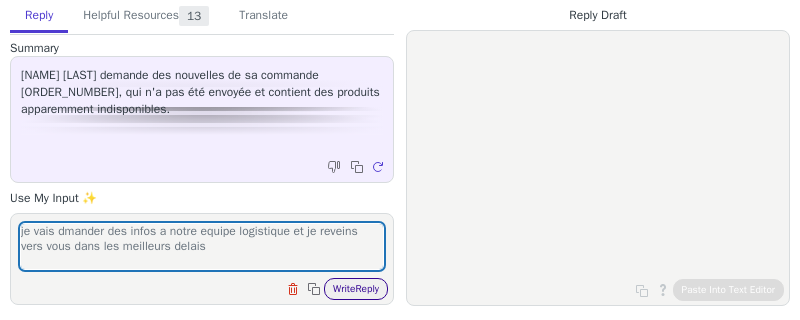 type on "je vais dmander des infos a notre equipe logistique et je reveins vers vous dans les meilleurs delais" 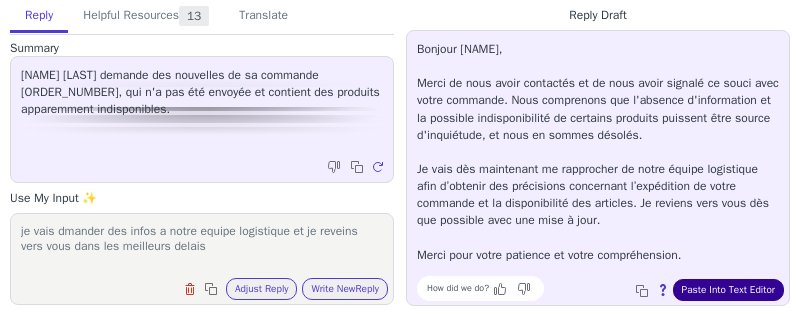 click on "Paste Into Text Editor" at bounding box center (728, 290) 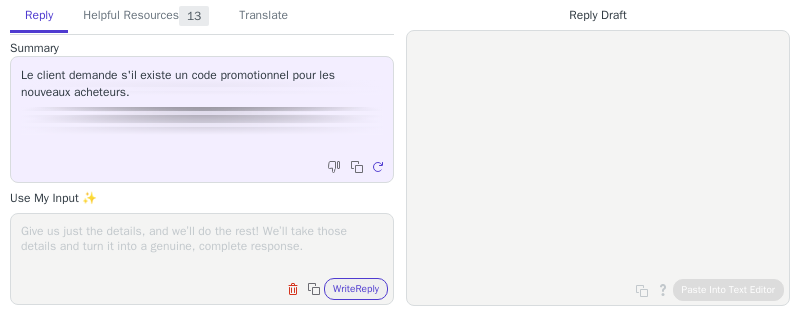 scroll, scrollTop: 0, scrollLeft: 0, axis: both 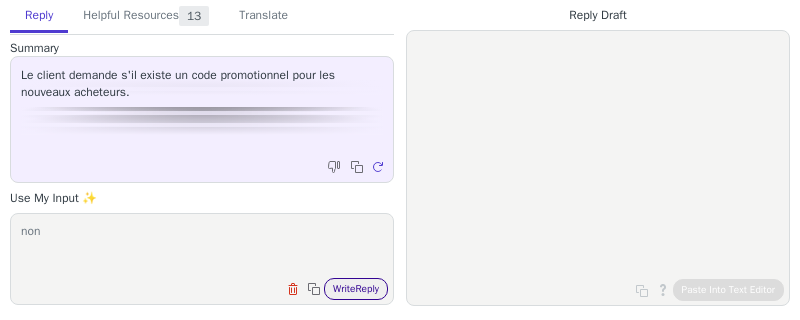 type on "non" 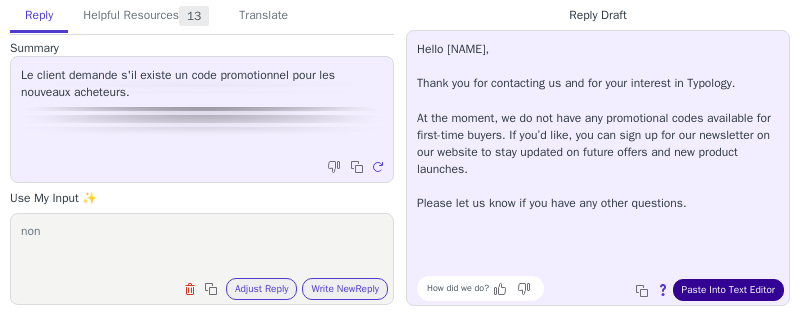click on "Paste Into Text Editor" at bounding box center [728, 290] 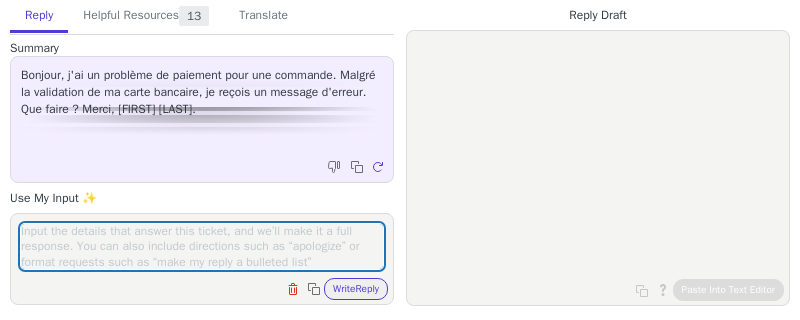 scroll, scrollTop: 0, scrollLeft: 0, axis: both 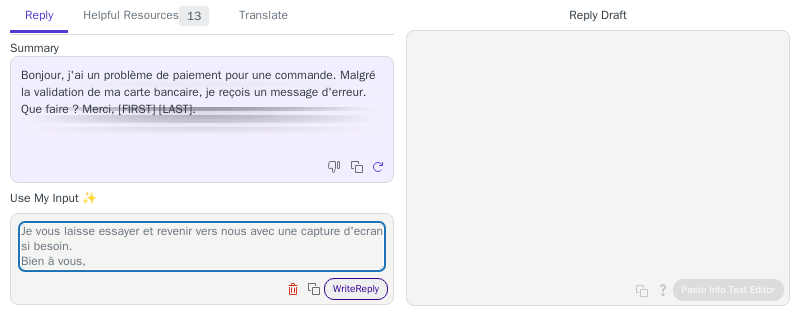 type on "Bonjour [NAME],
Merci pour votre message! Nous sommes navrés d’apprendre que vous rencontrez un problème technique.
Pour vous assister au mieux, nous vous invitons dans un premier temps à suivre ces étapes :
eaffacer vos caches et cookiesFermer la page et passer une nouvelle commande cette fois ci en navigation privée.
Je vous laisse essayer et revenir vers nous avec une capture d'ecran si besoin.
Bien à vous," 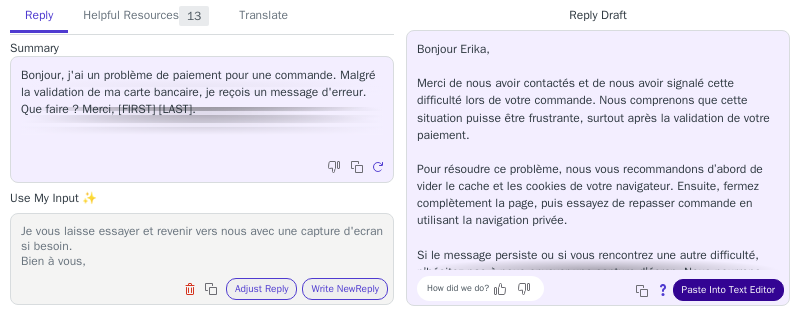 click on "Paste Into Text Editor" at bounding box center [728, 290] 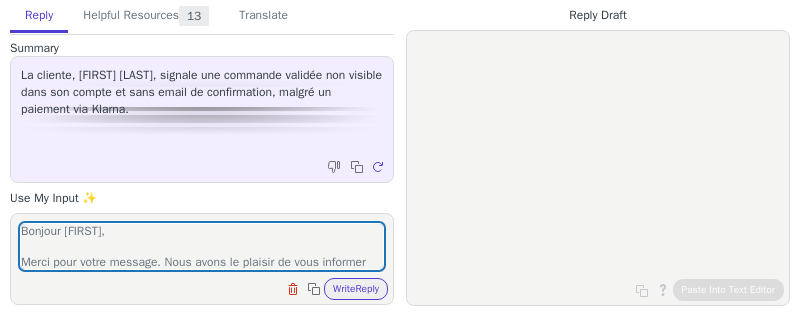scroll, scrollTop: 0, scrollLeft: 0, axis: both 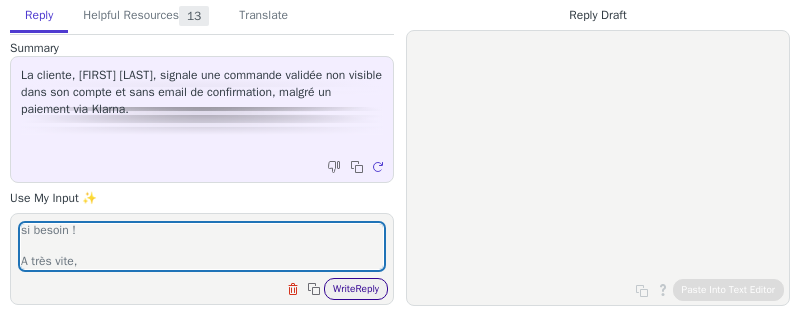 type on "Bonjour [FIRST],
Merci pour votre message. Nous avons le plaisir de vous informer que votre commande 2265583 a bien été prise en compte. Il semble qu'une autre adresse mail ait été utilisée lors de la commande : [EMAIL] au lieu de [EMAIL]
Nous avons corrigé l'adresse e-mail et votre commande est désormais visible dans votre espace client.
Ne vous inquiétez pas vous recevrez toutes les informations liées au suivi par mail. En attendant, notre équipe reste disponible pour vous si besoin !
A très vite," 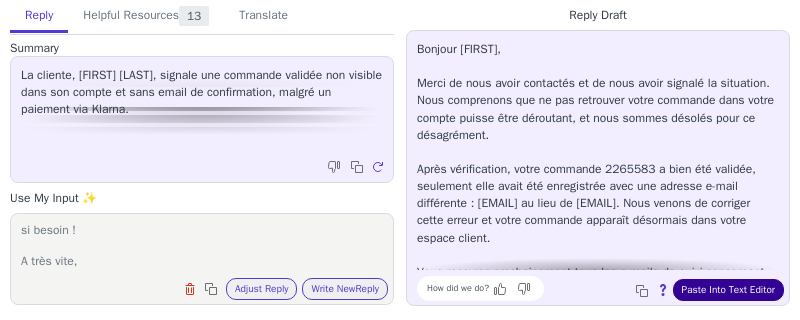 click on "Paste Into Text Editor" at bounding box center (728, 290) 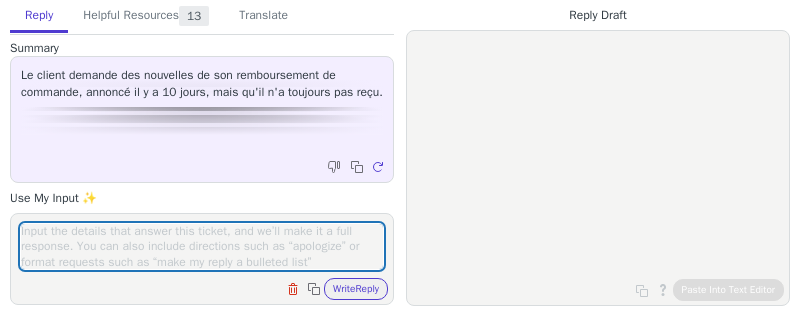 scroll, scrollTop: 0, scrollLeft: 0, axis: both 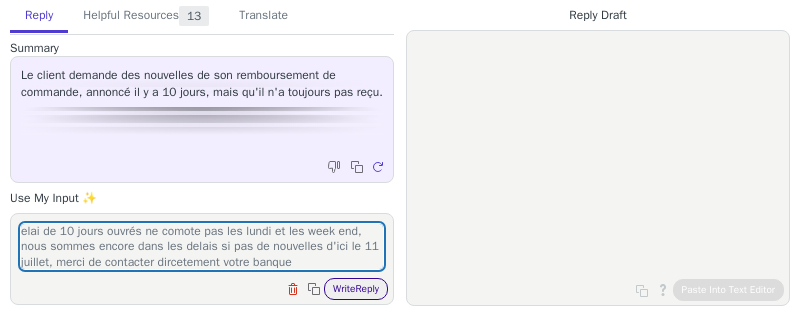 type on "elai de 10 jours ouvrés ne comote pas les lundi et les week end, nous sommes encore dans les delais si pas de nouvelles d'ici le 11 juillet, merci de contacter dircetement votre banque" 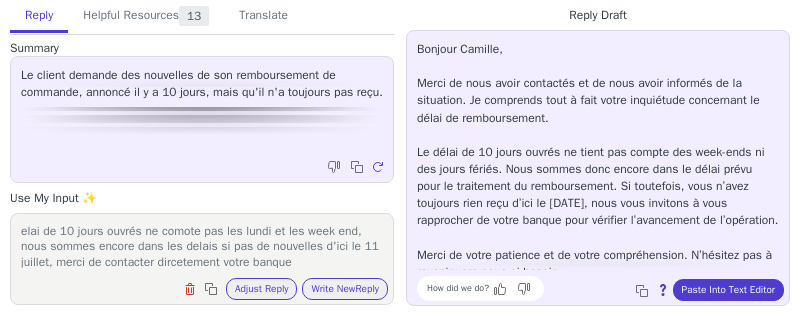 click on "Bonjour [NAME], Merci de nous avoir contactés et de nous avoir informés de la situation. Je comprends tout à fait votre inquiétude concernant le délai de remboursement. Le délai de 10 jours ouvrés ne tient pas compte des week-ends ni des jours fériés. Nous sommes donc encore dans le délai prévu pour le traitement du remboursement. Si toutefois, vous n’avez toujours rien reçu d’ici le [DATE], nous vous invitons à vous rapprocher de votre banque pour vérifier l’avancement de l’opération. Merci de votre patience et de votre compréhension. N’hésitez pas à revenir vers nous si besoin." at bounding box center [598, 161] 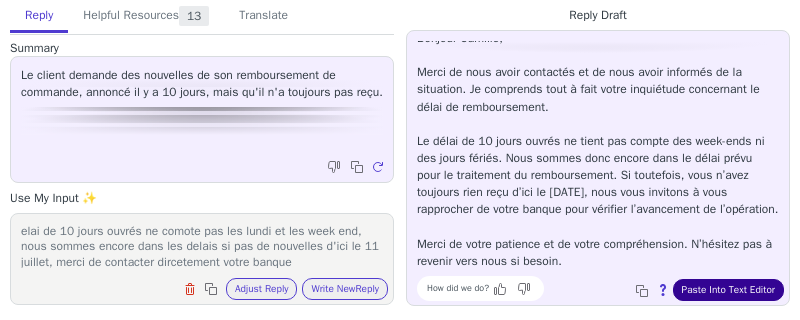 click on "Paste Into Text Editor" at bounding box center [728, 290] 